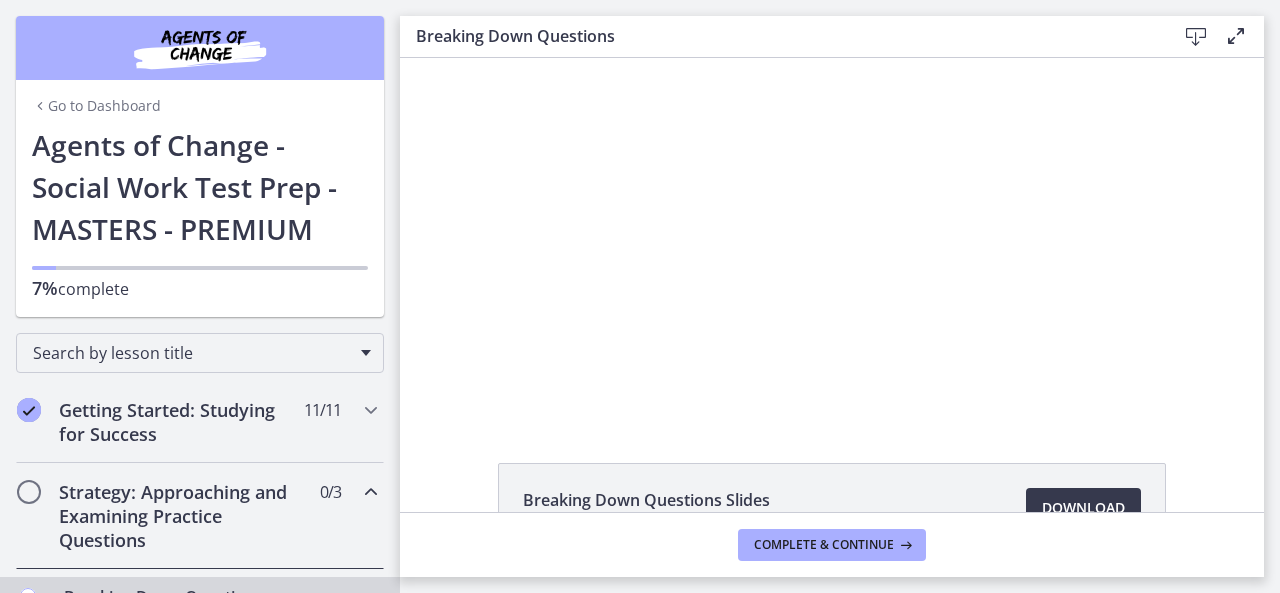 scroll, scrollTop: 0, scrollLeft: 0, axis: both 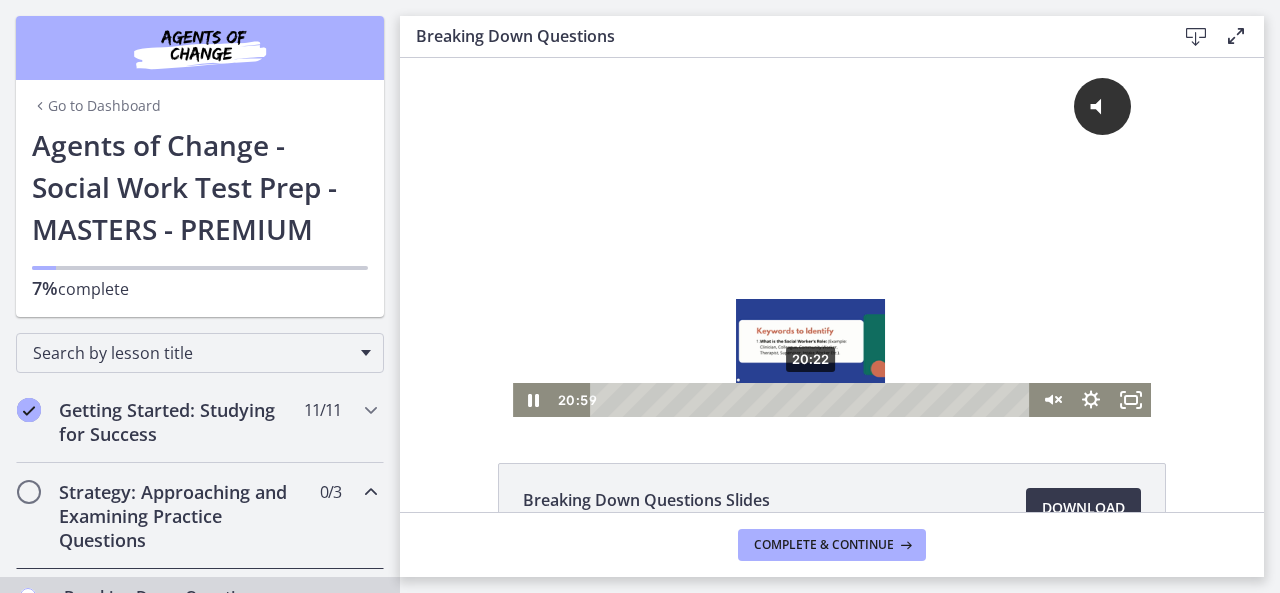 click at bounding box center [816, 399] 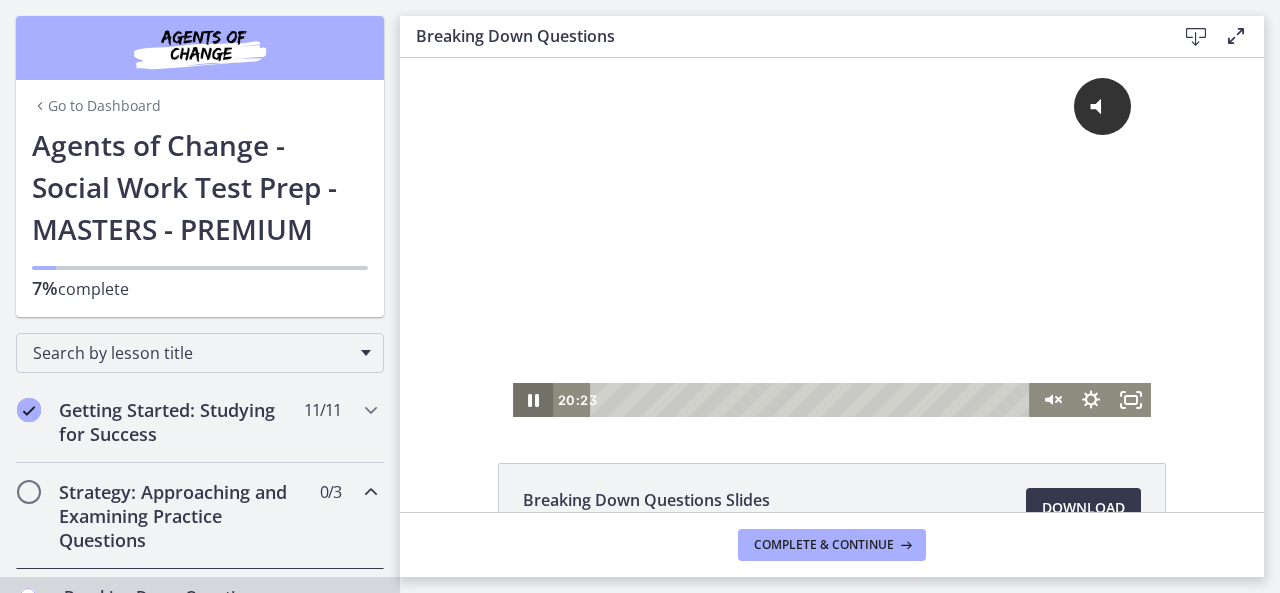 click 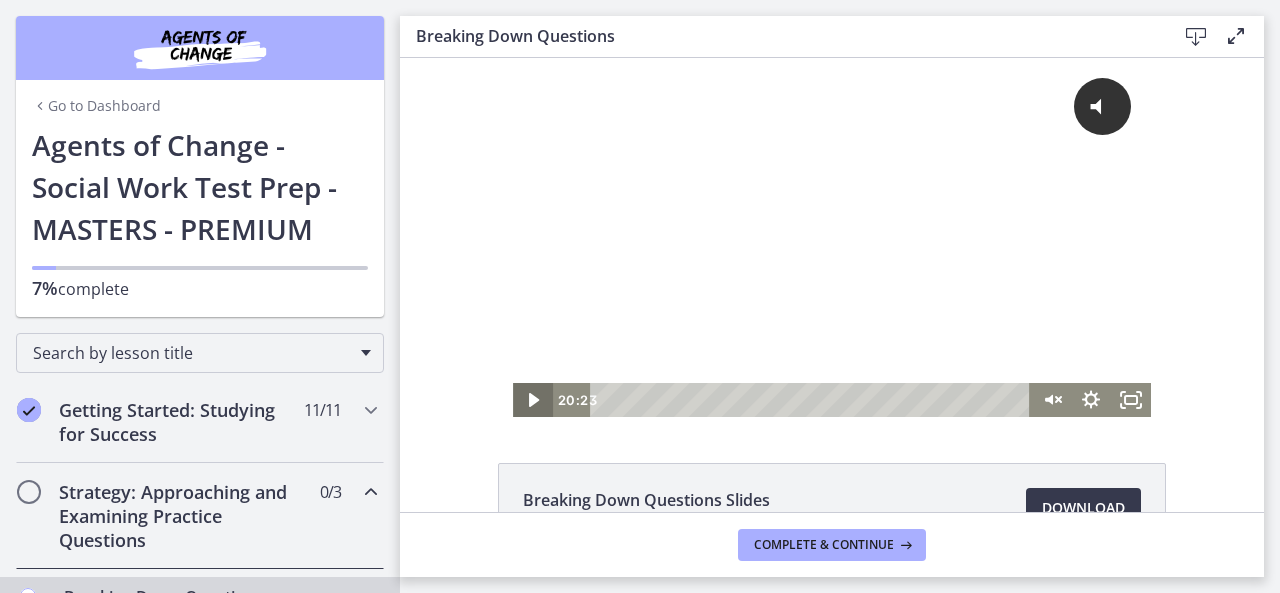 click 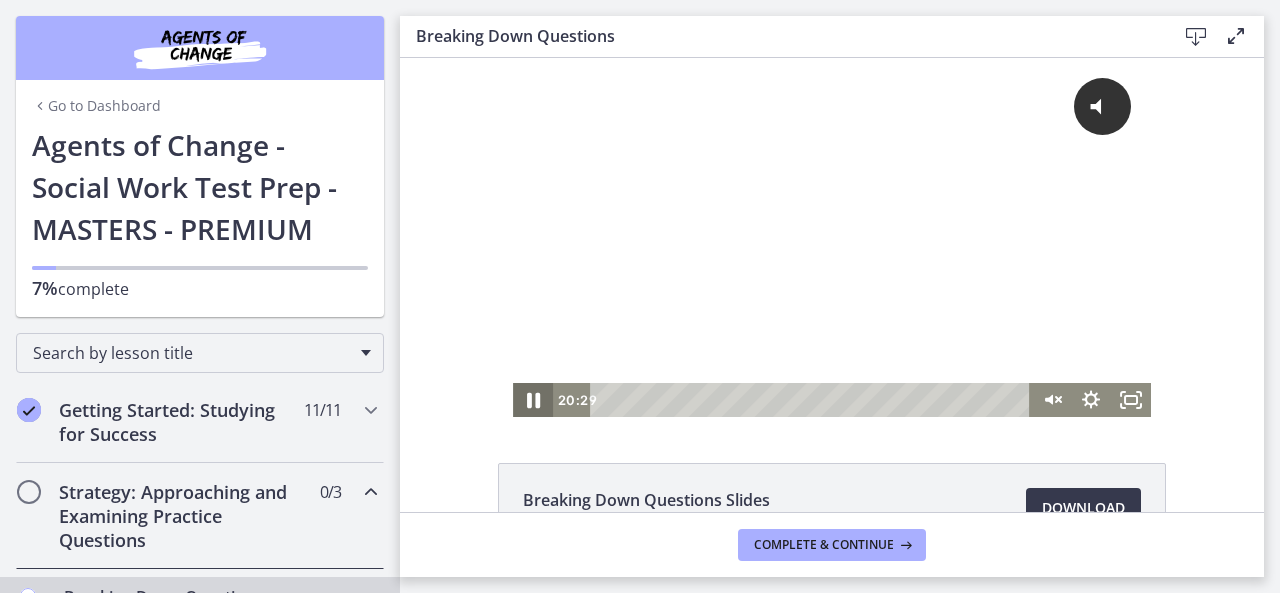 click 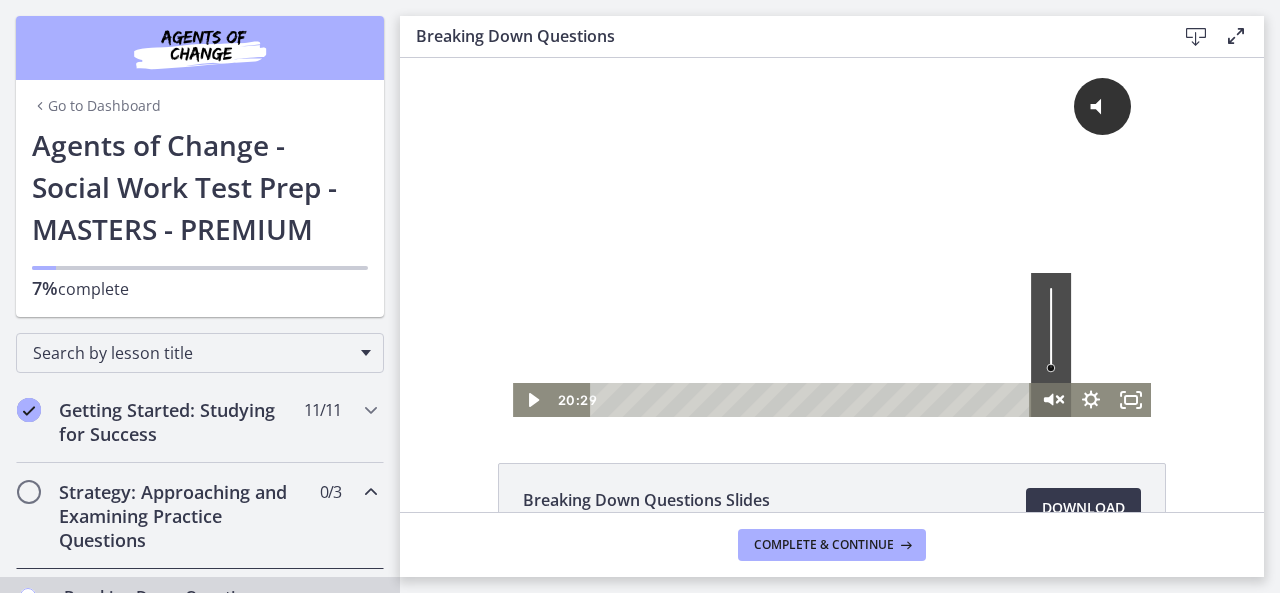 click 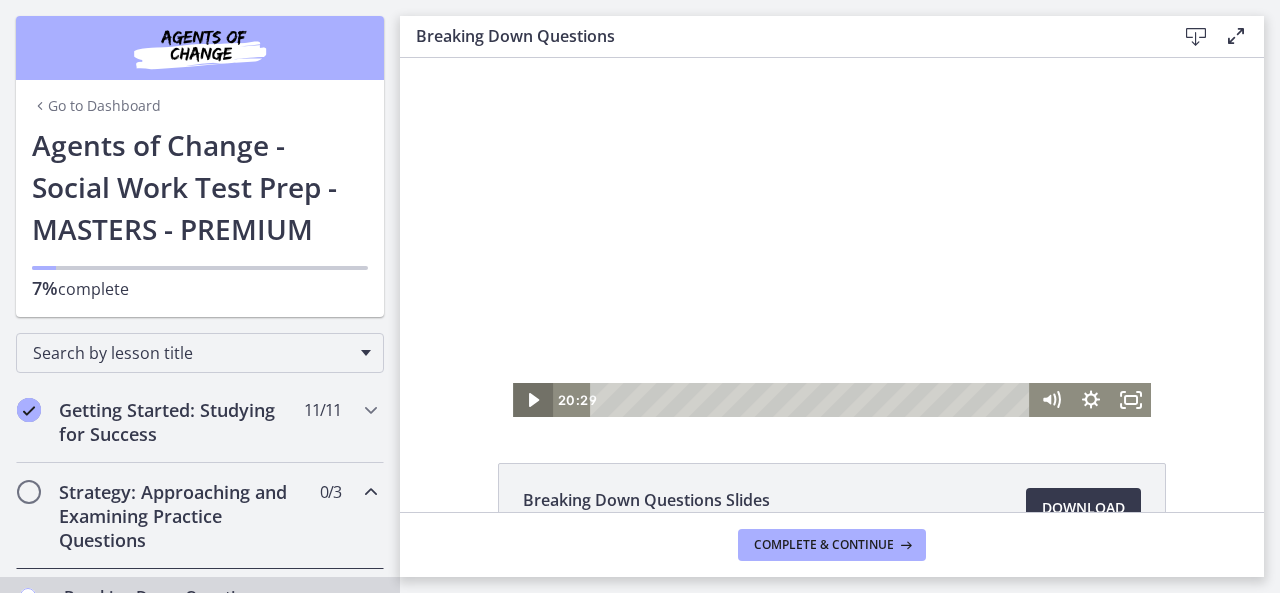 click 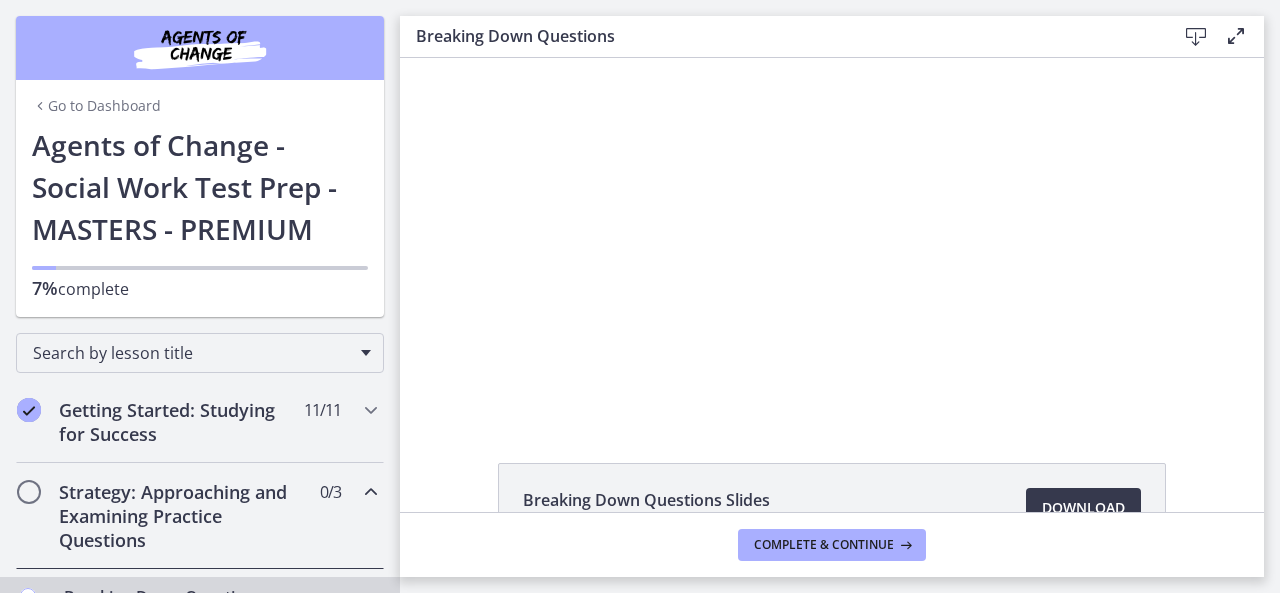 type 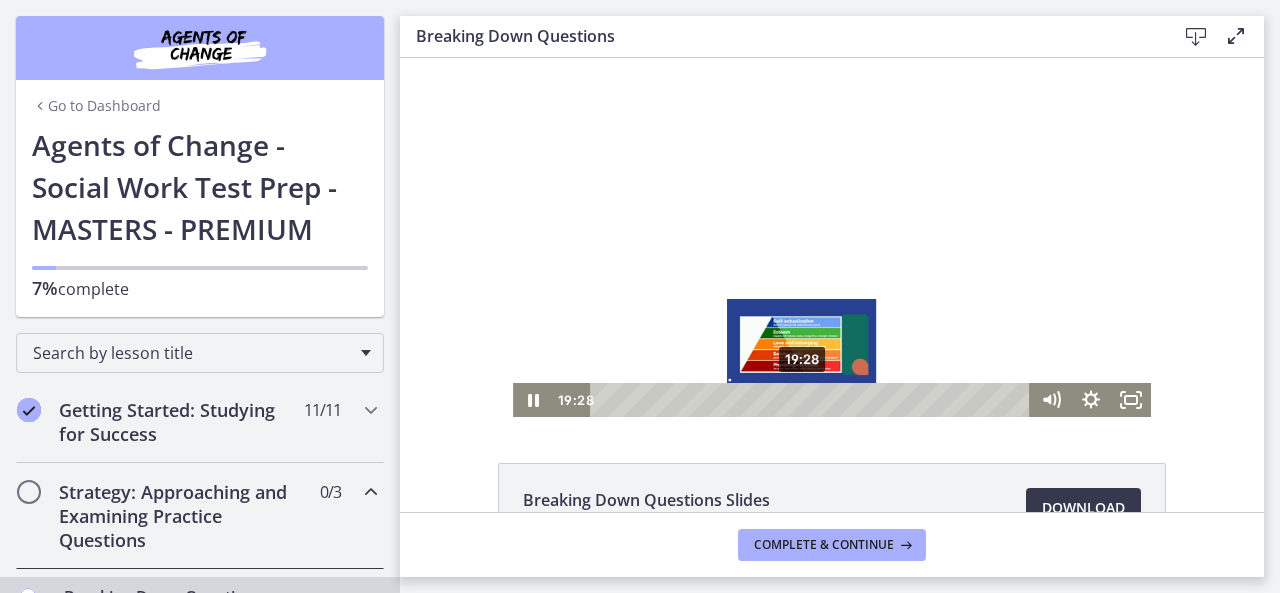 click on "19:28" at bounding box center [813, 400] 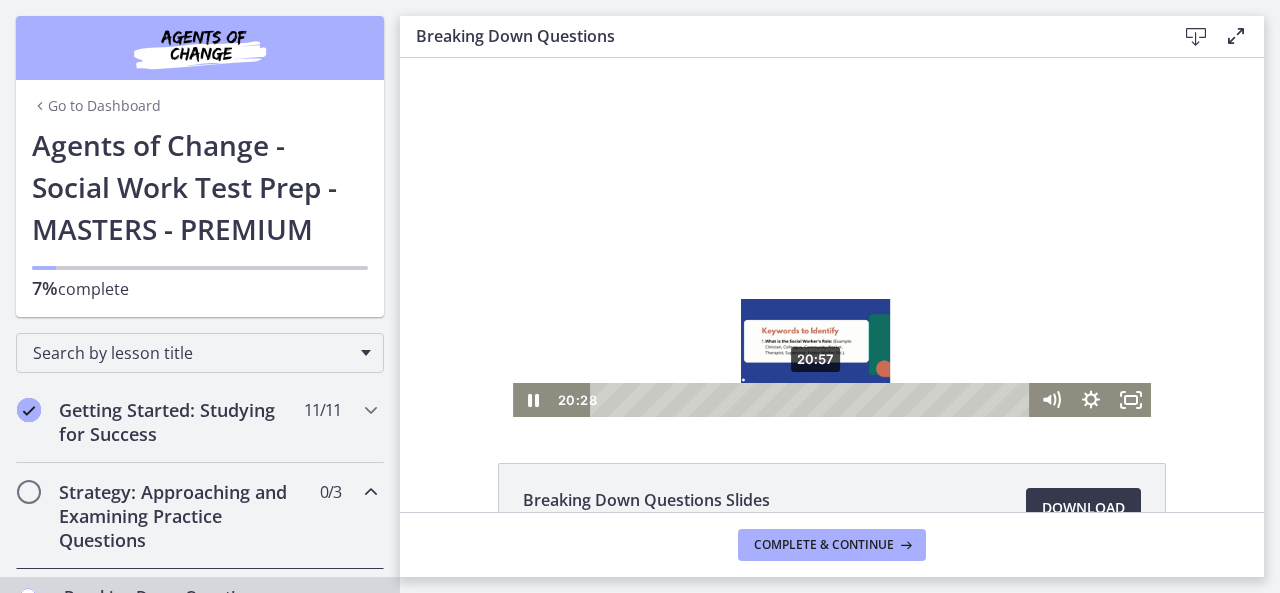 click on "20:57" at bounding box center [813, 400] 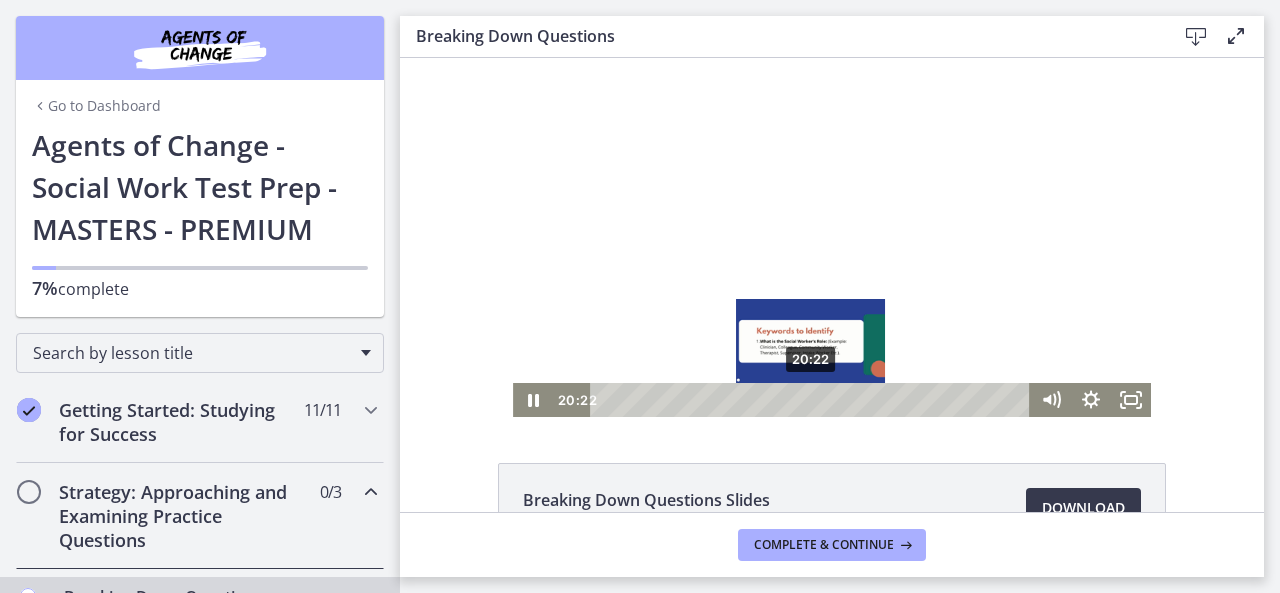 click at bounding box center (810, 399) 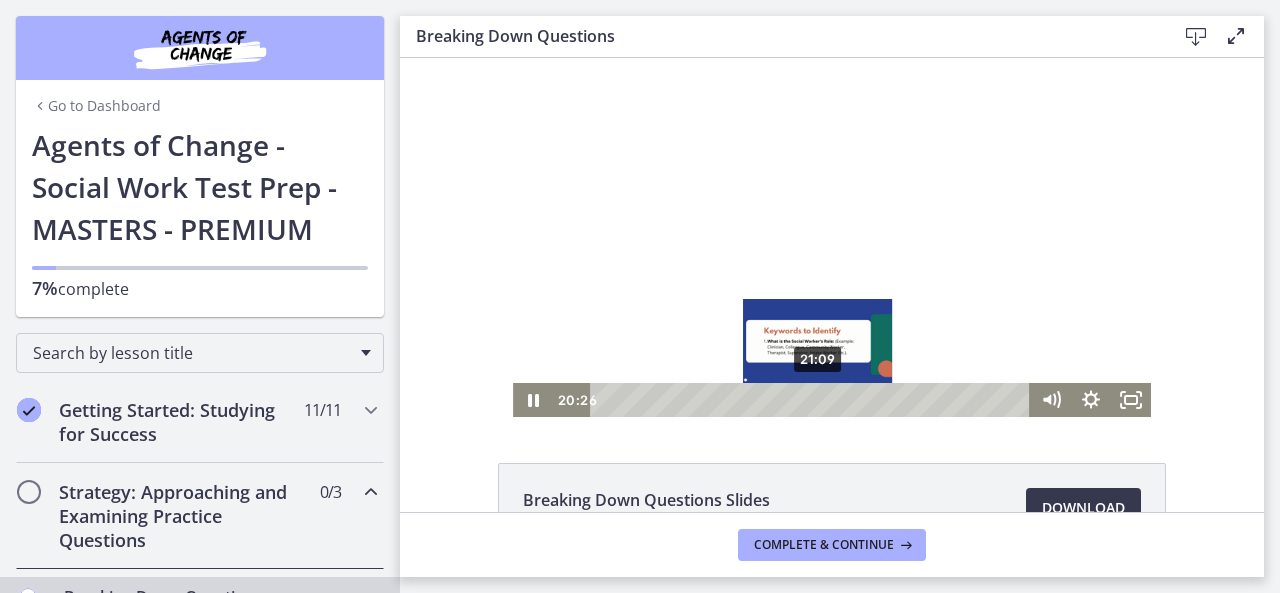 click on "21:09" at bounding box center [813, 400] 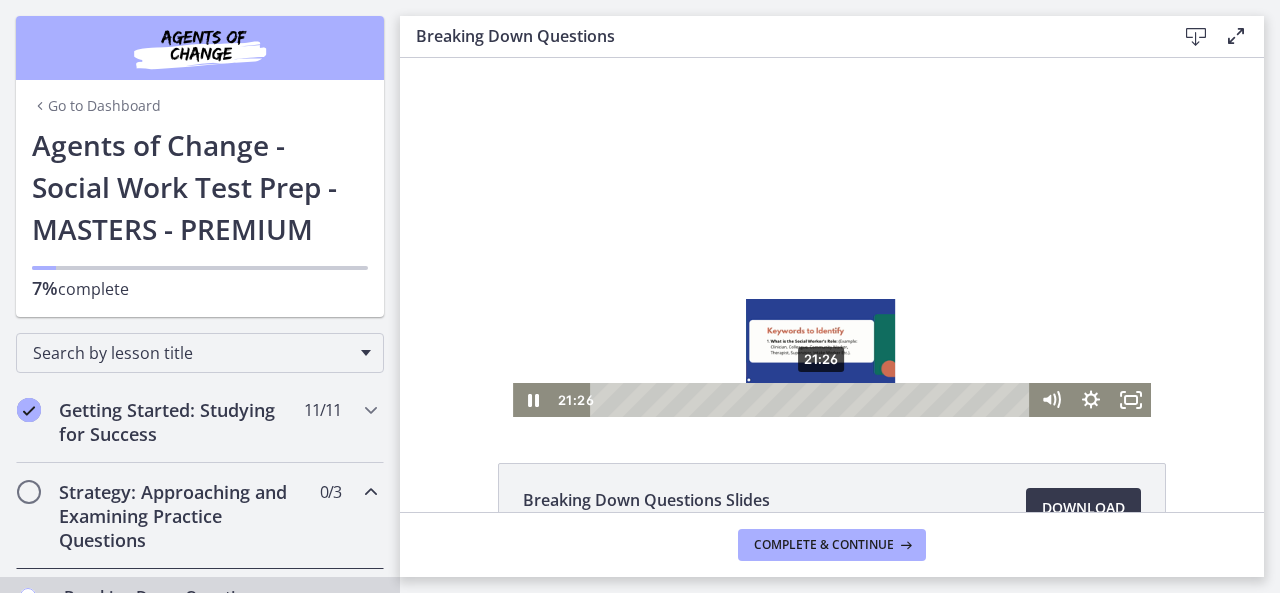 click at bounding box center (821, 399) 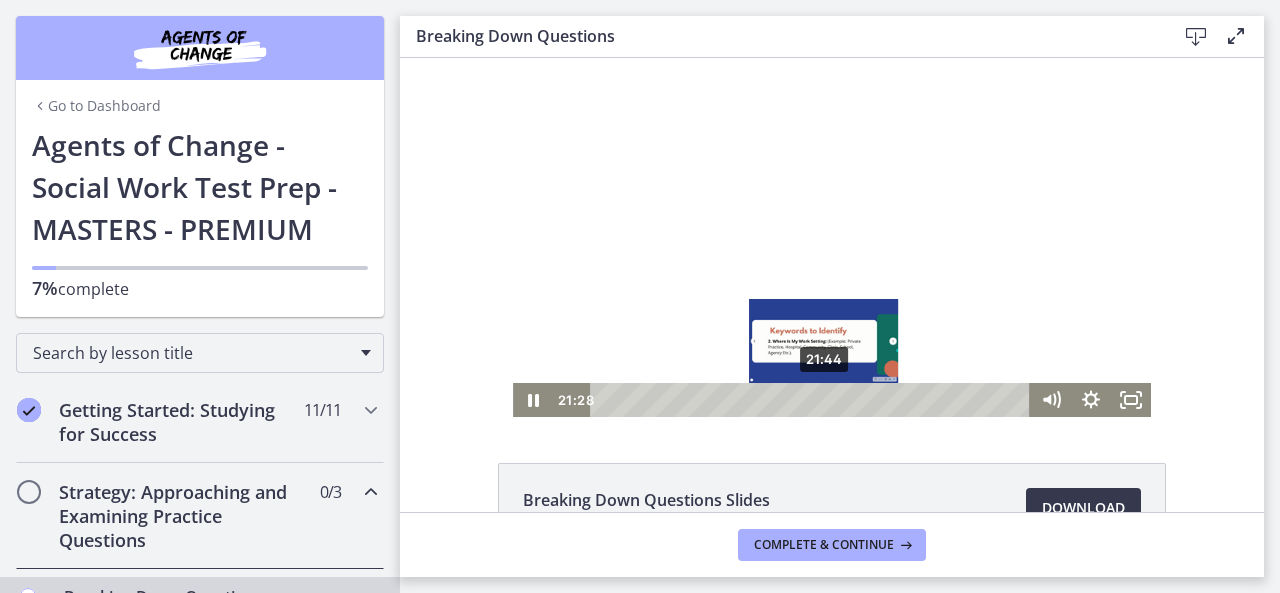 click at bounding box center (821, 399) 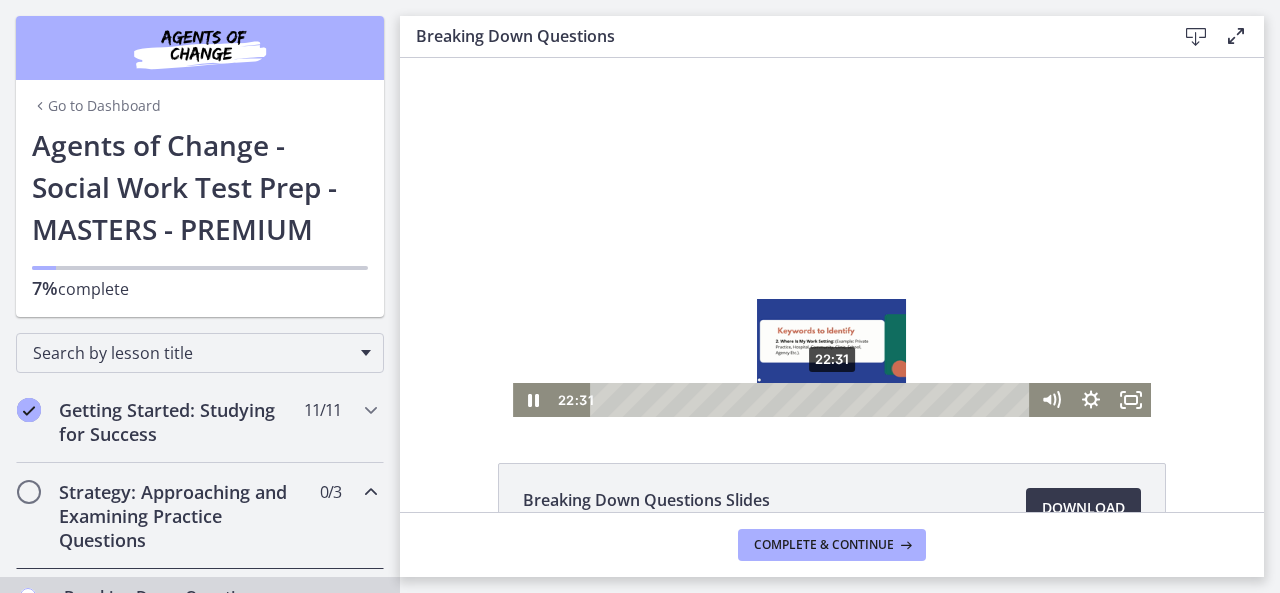 click on "22:31" at bounding box center [813, 400] 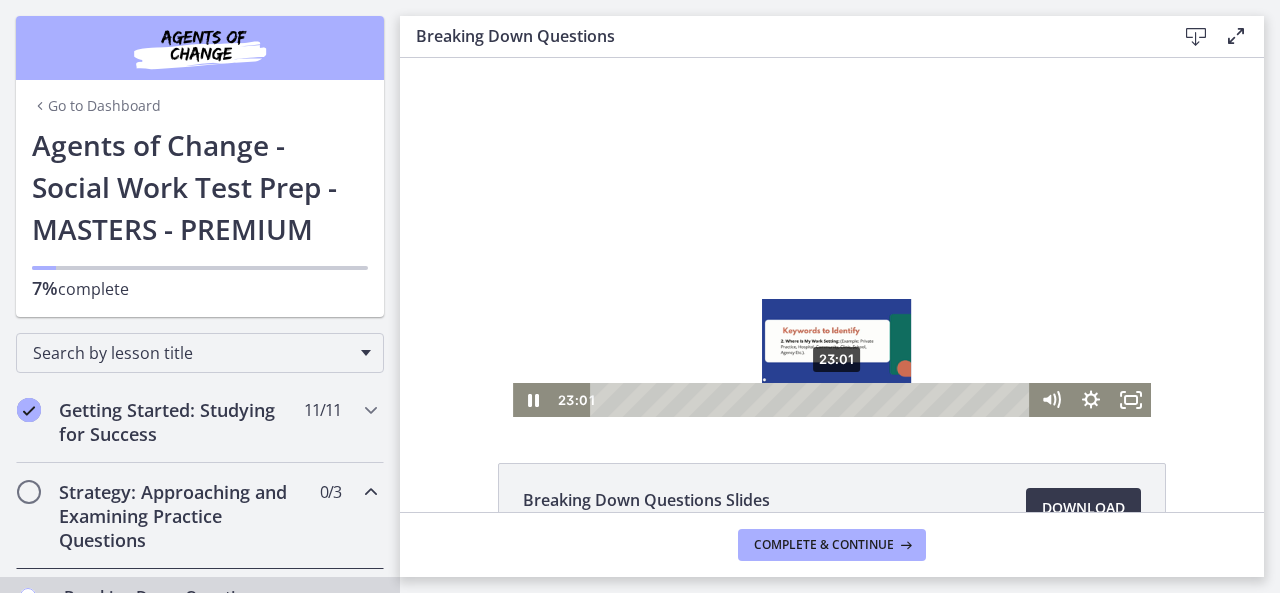 click on "23:01" at bounding box center (813, 400) 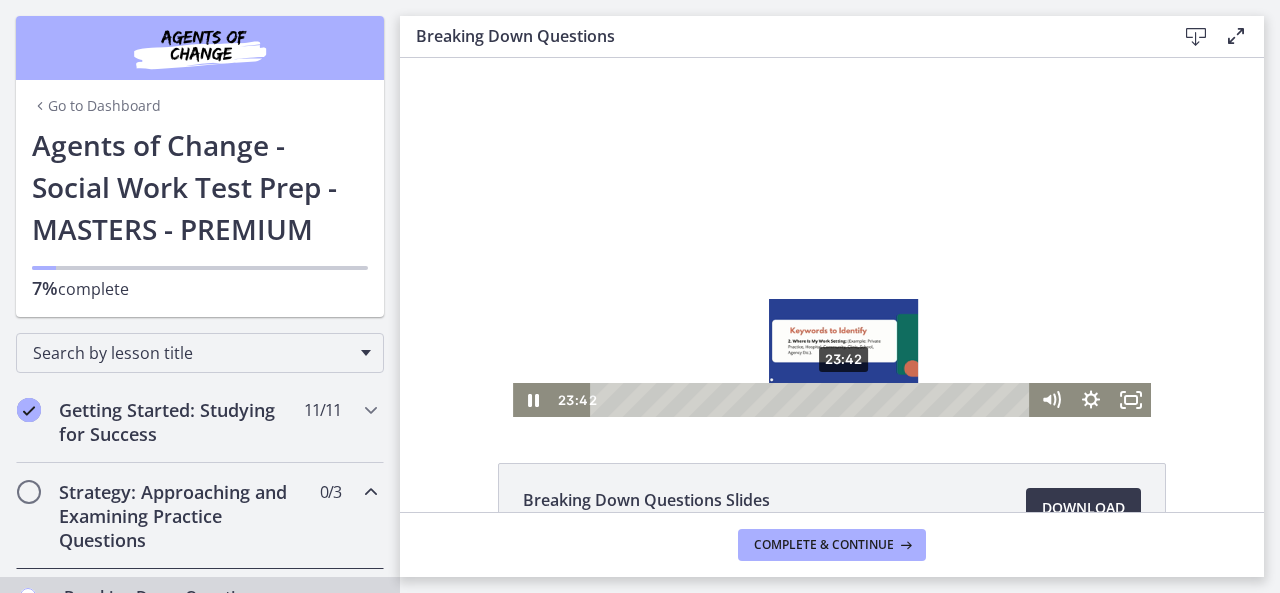 click on "23:42" at bounding box center (813, 400) 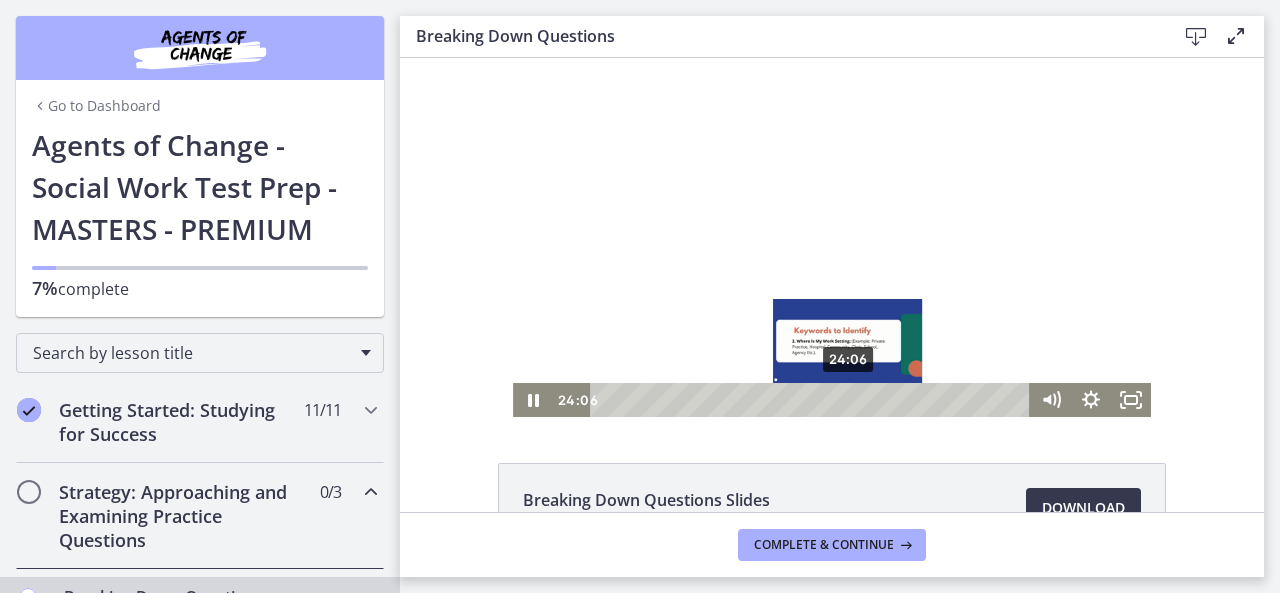 click on "24:06" at bounding box center (813, 400) 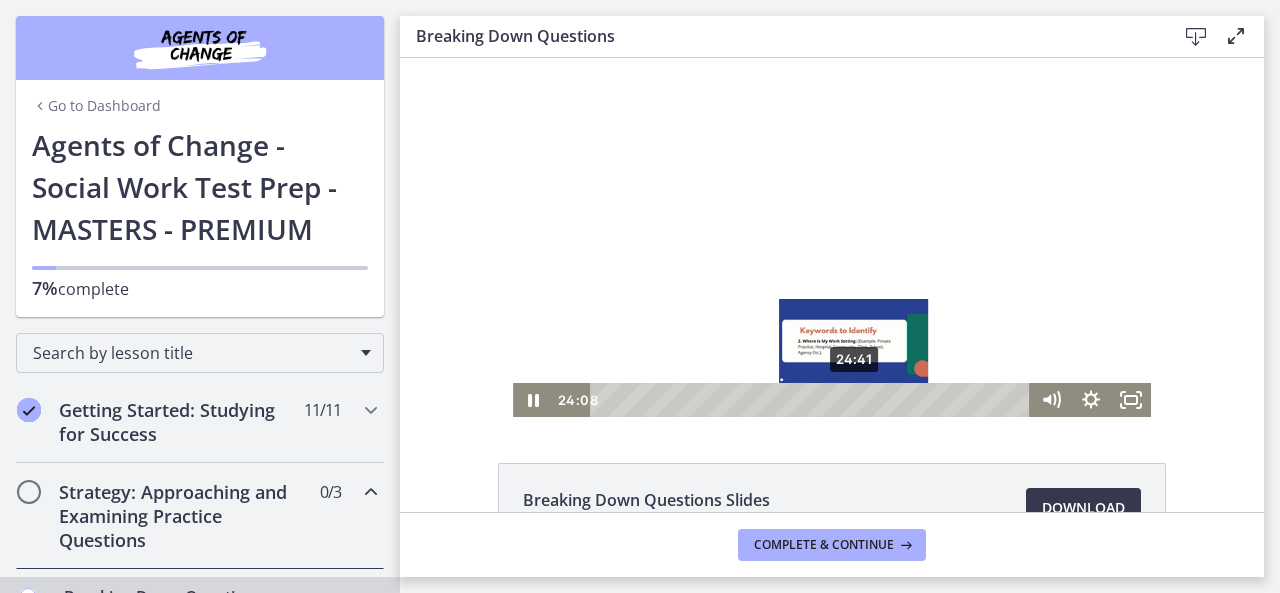 click on "24:41" at bounding box center [813, 400] 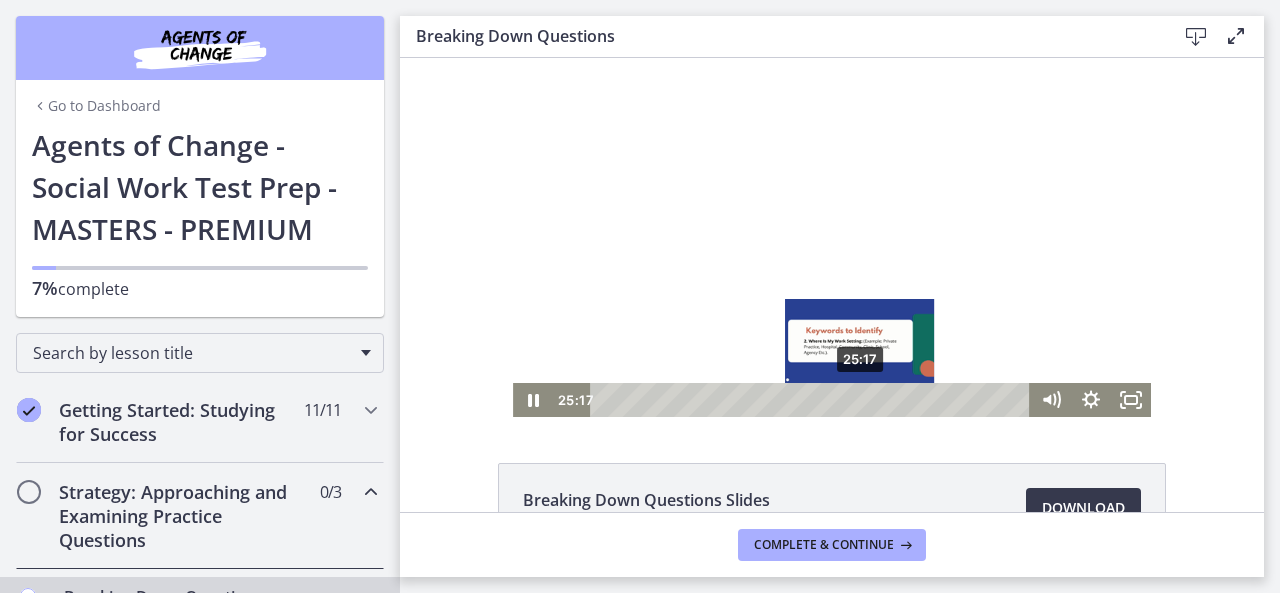 click on "25:17" at bounding box center [813, 400] 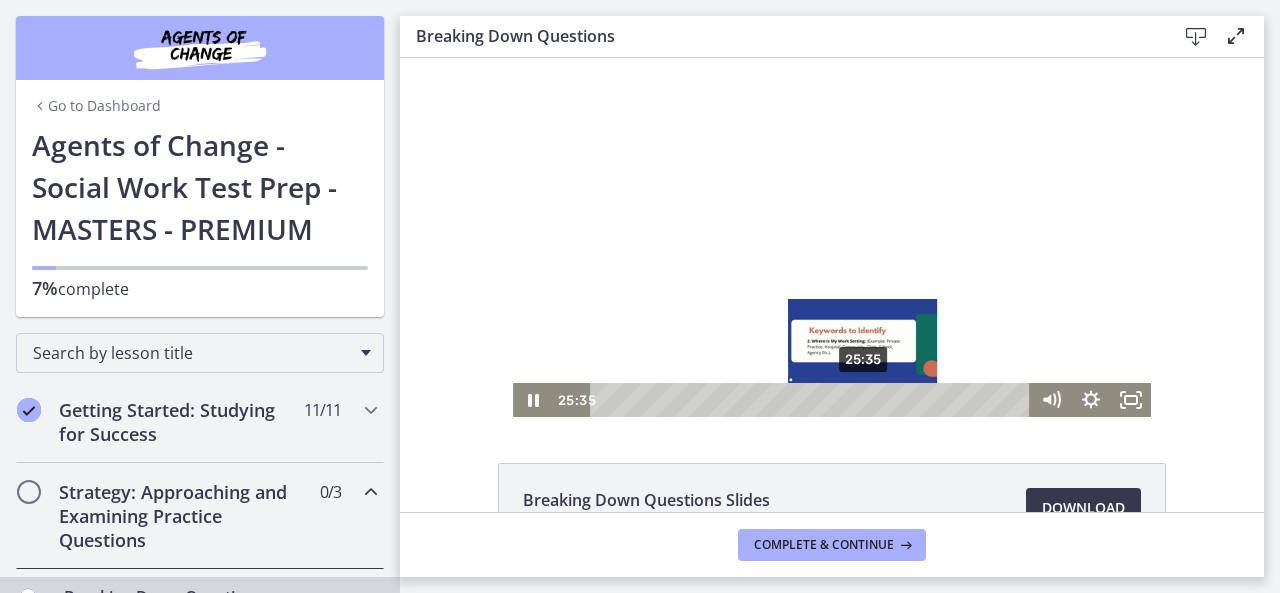 click at bounding box center [862, 399] 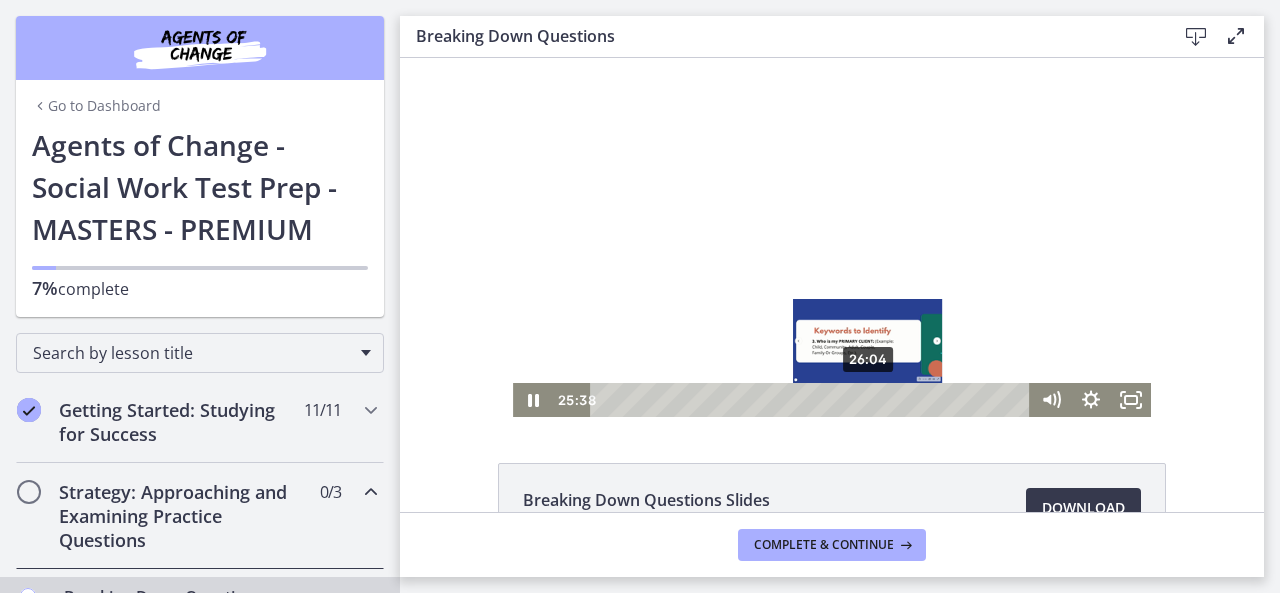 click on "26:04" at bounding box center (813, 400) 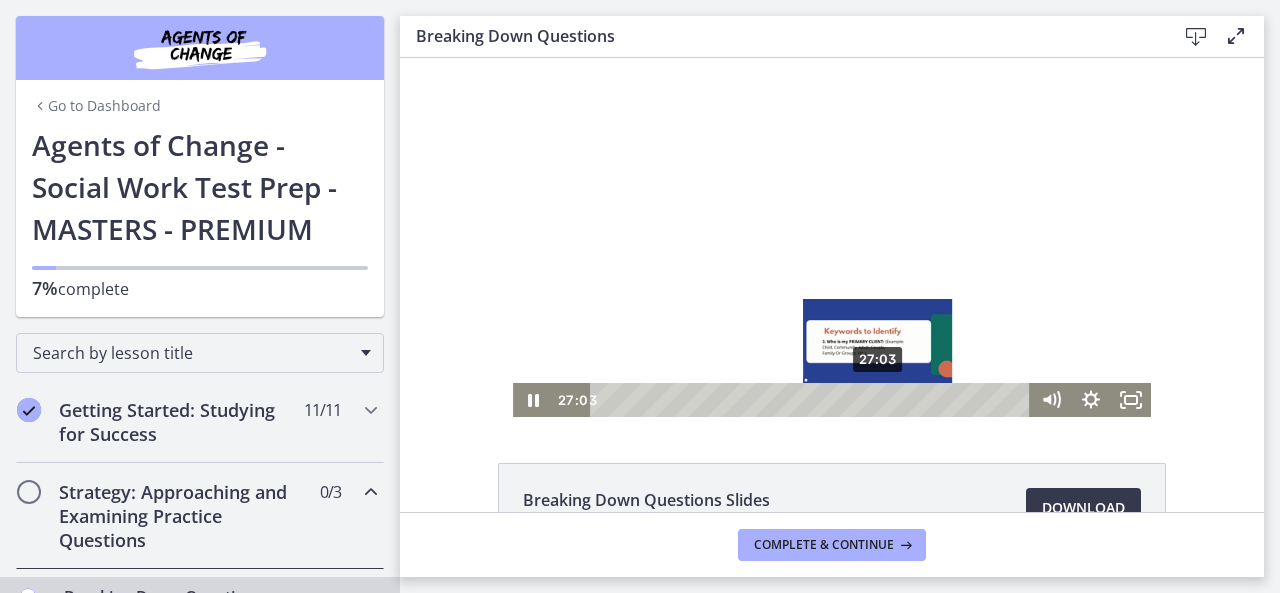 click on "27:03" at bounding box center (813, 400) 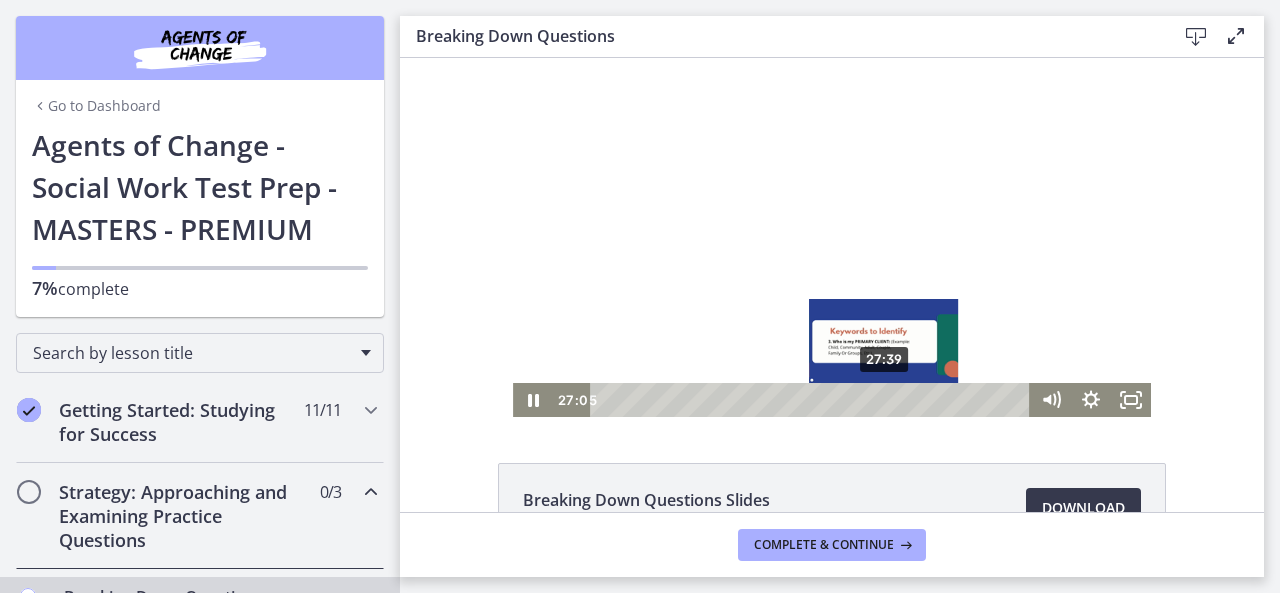click on "27:39" at bounding box center [813, 400] 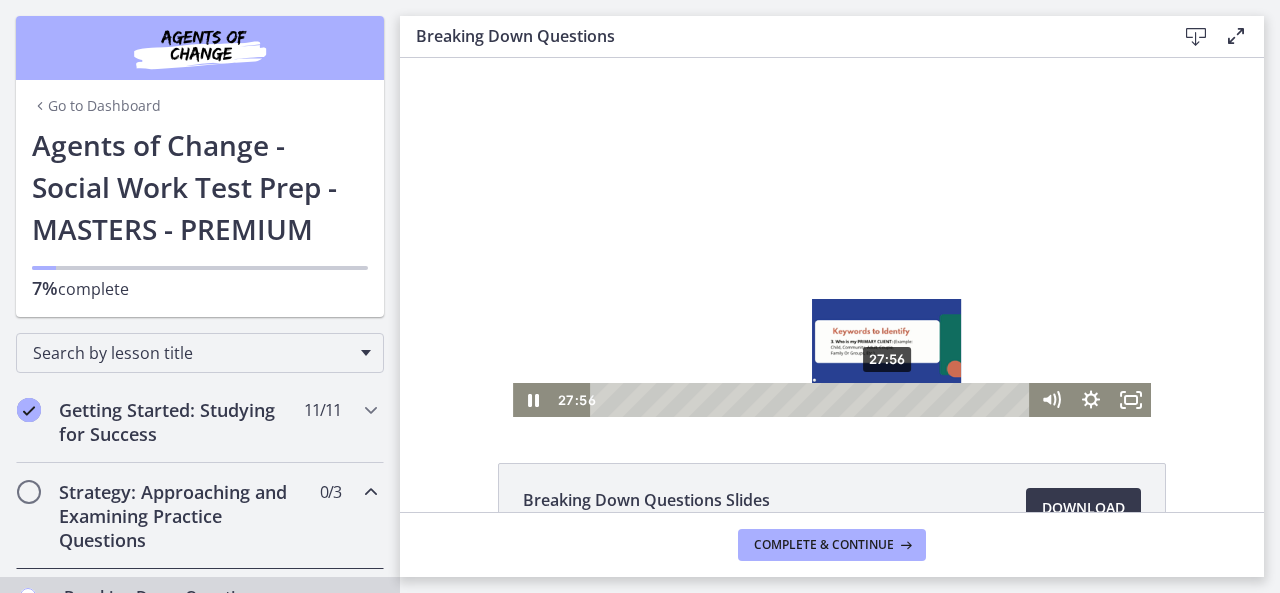 click at bounding box center [886, 399] 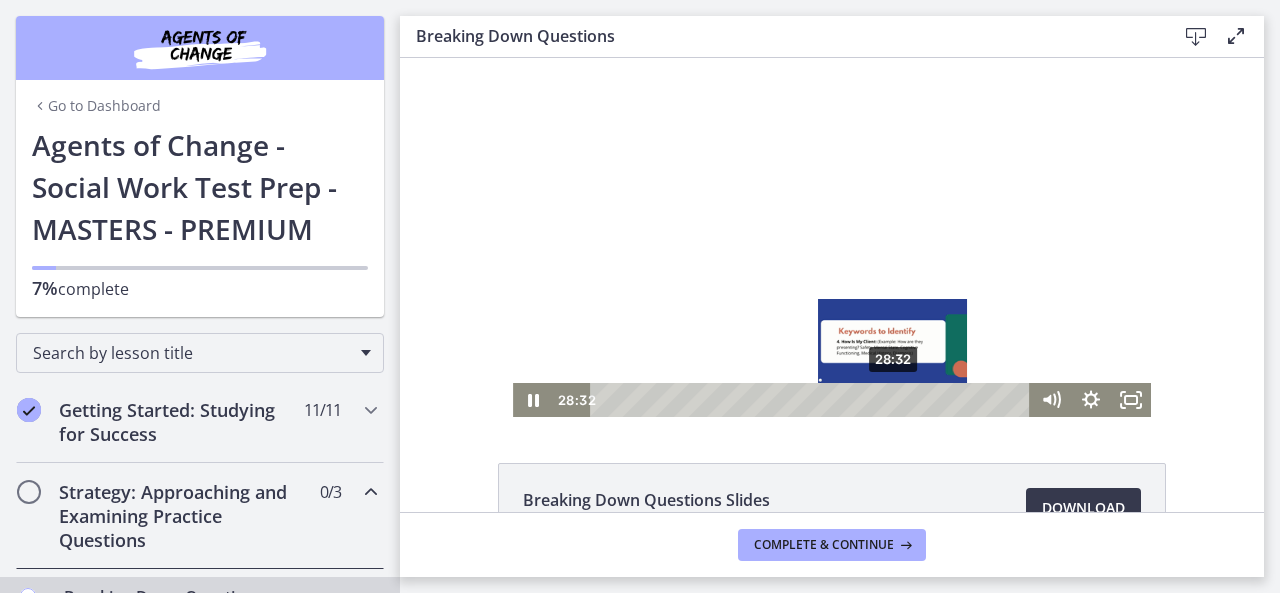 click on "28:32" at bounding box center (813, 400) 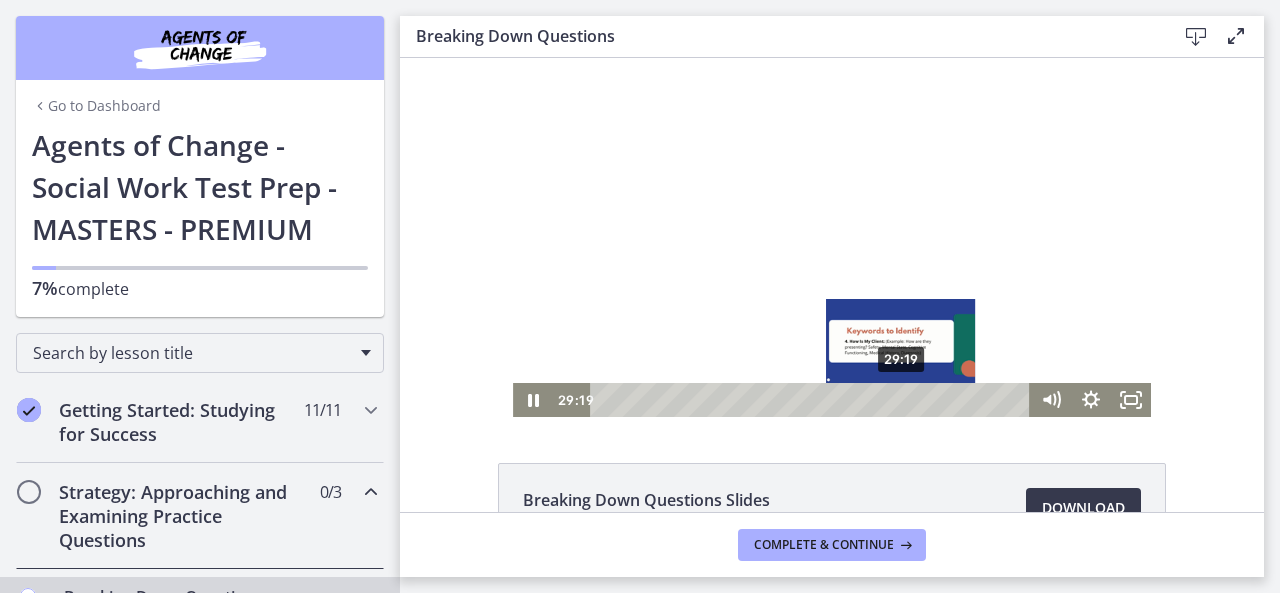 click on "29:19" at bounding box center [813, 400] 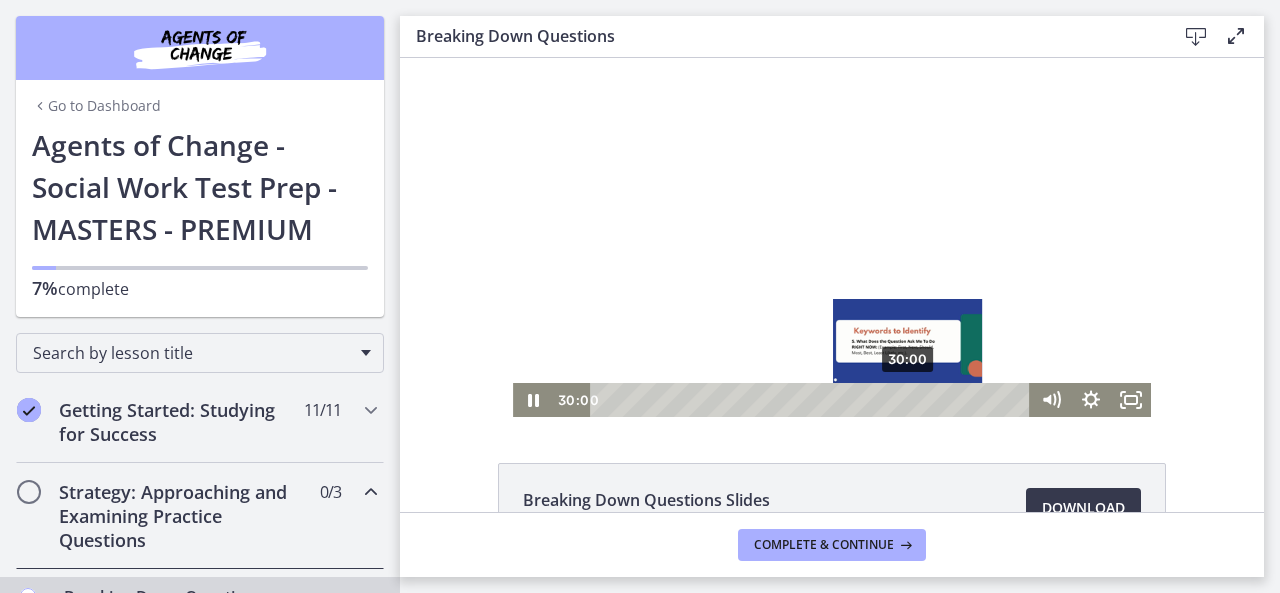 click on "30:00" at bounding box center (813, 400) 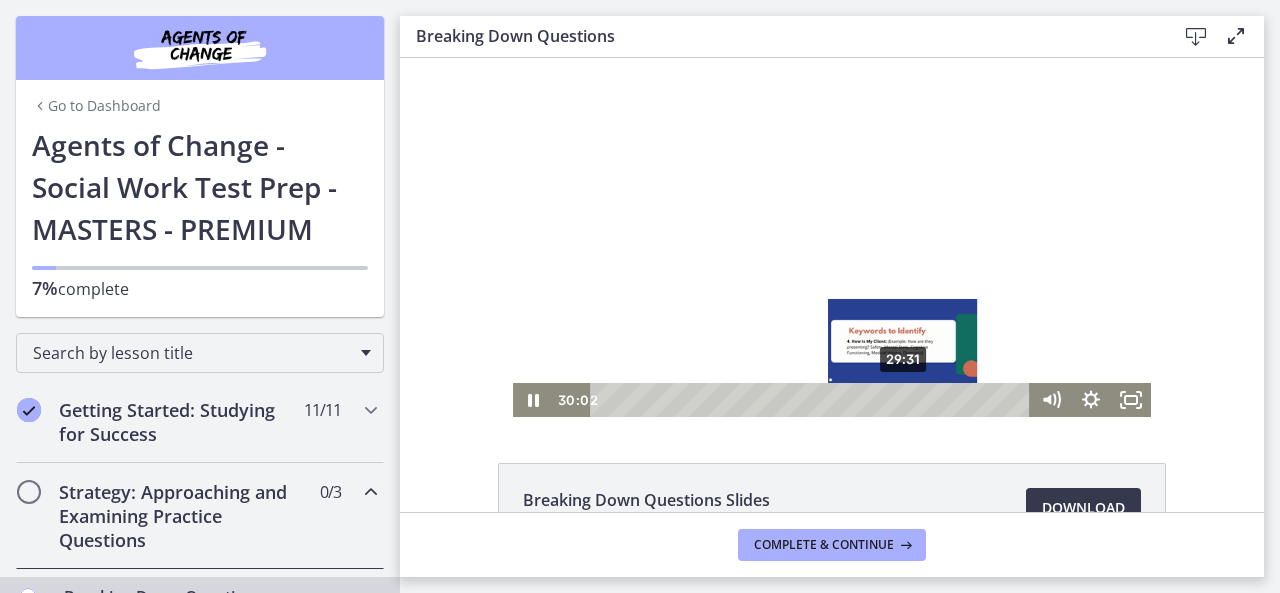 click at bounding box center (907, 399) 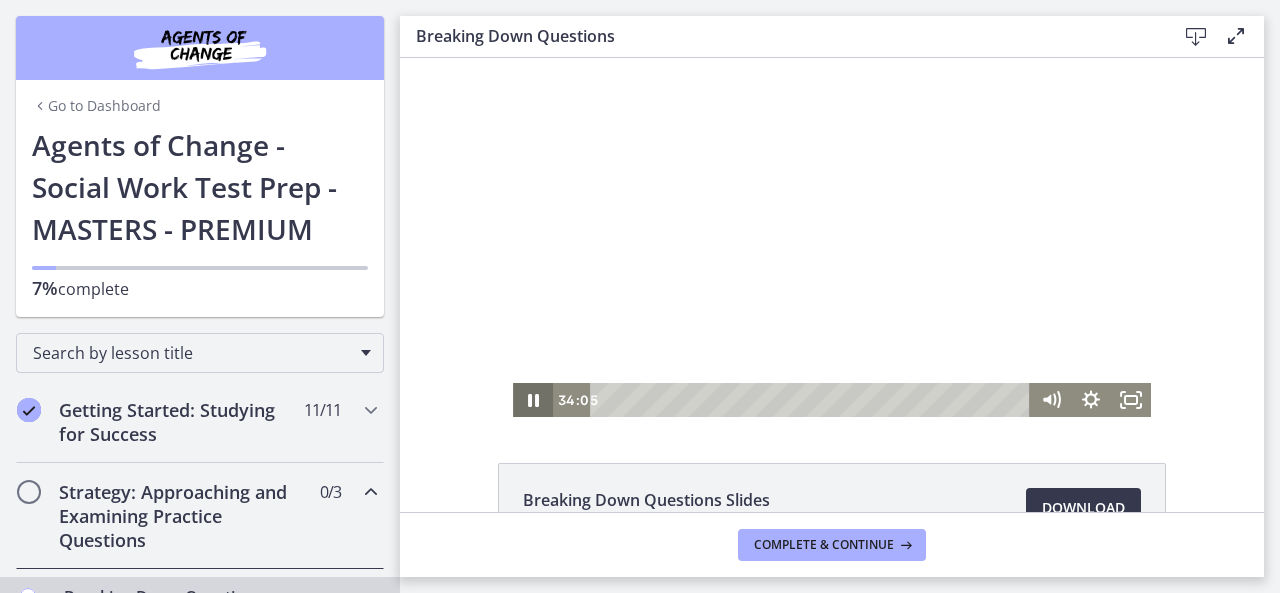 click 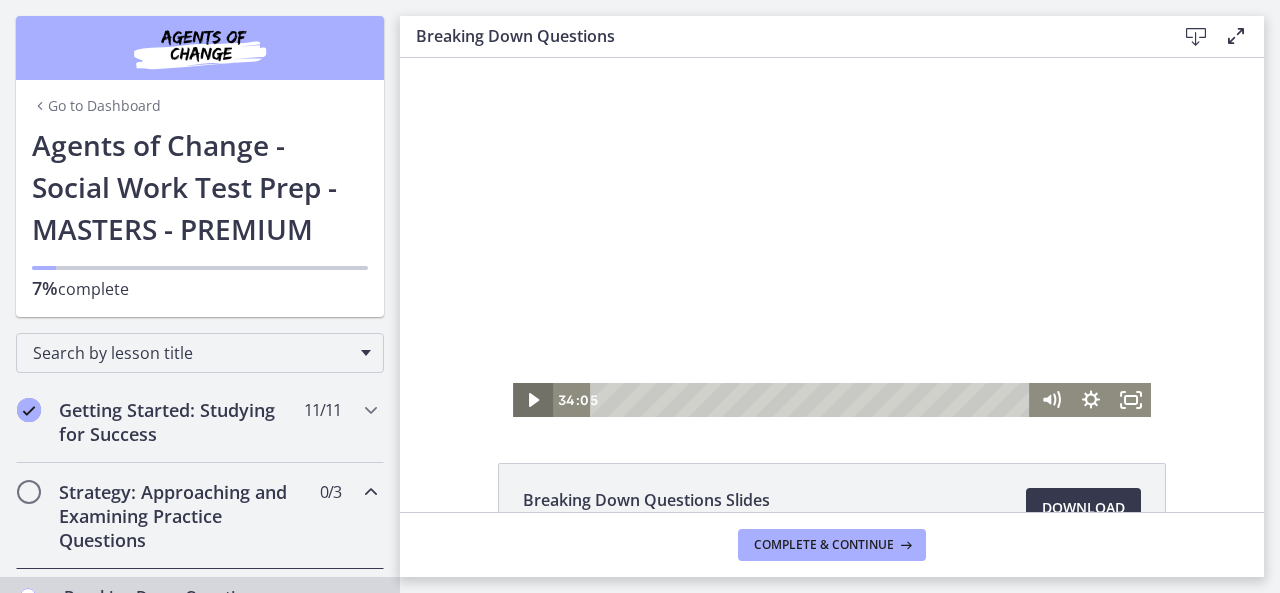 click 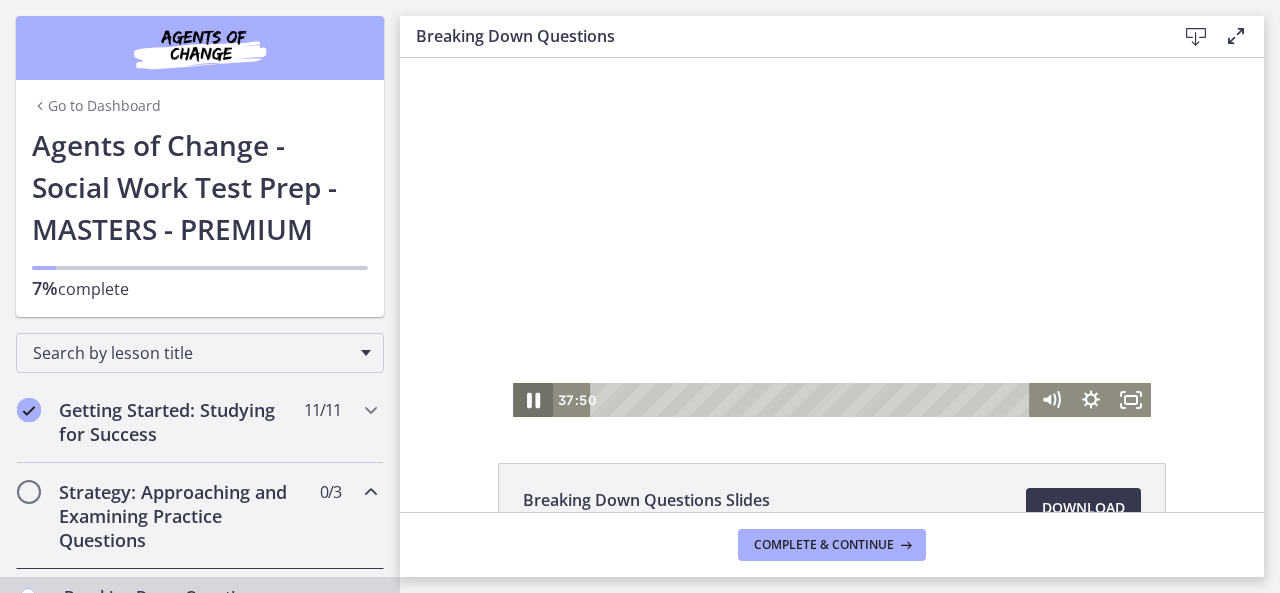 click 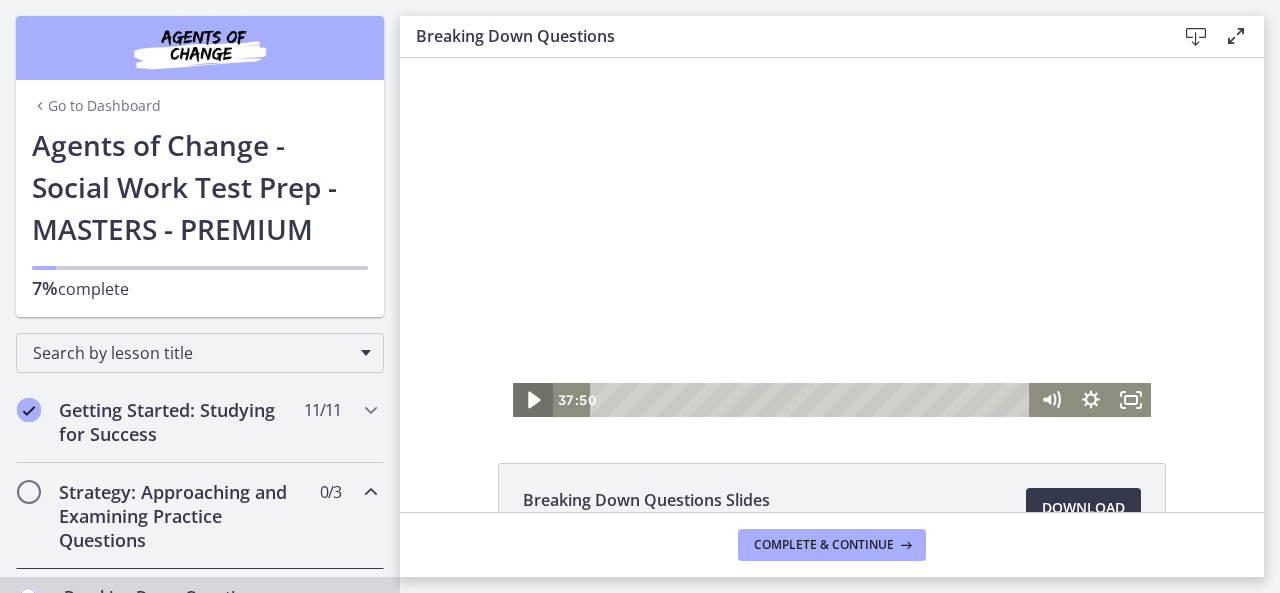 click 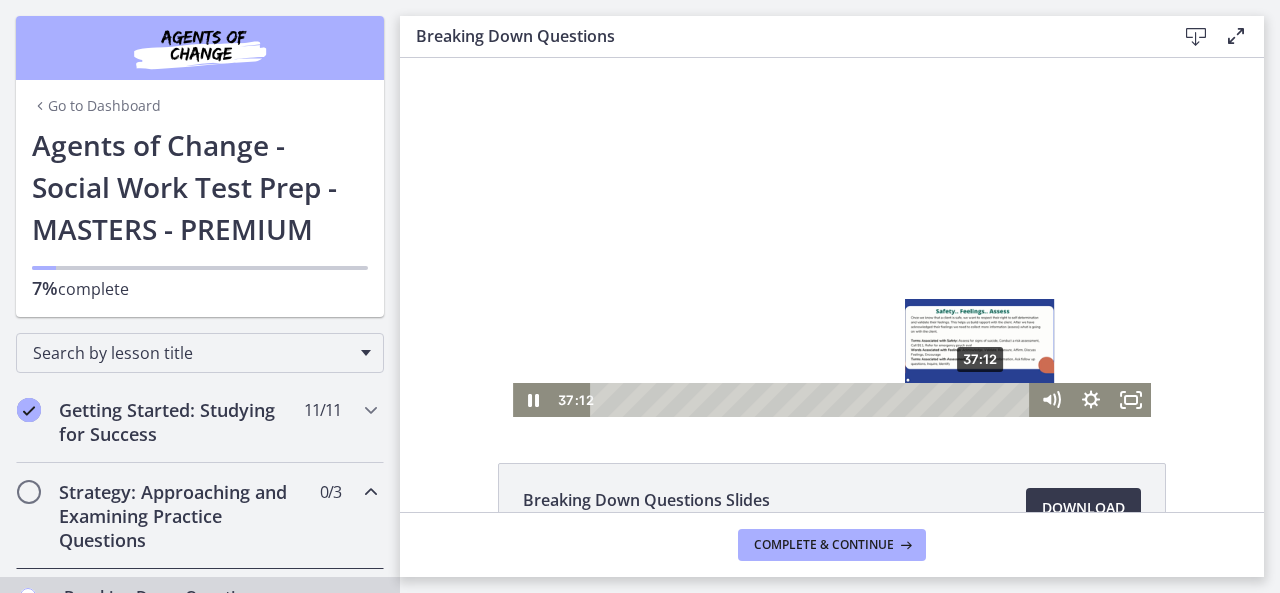 click at bounding box center [980, 399] 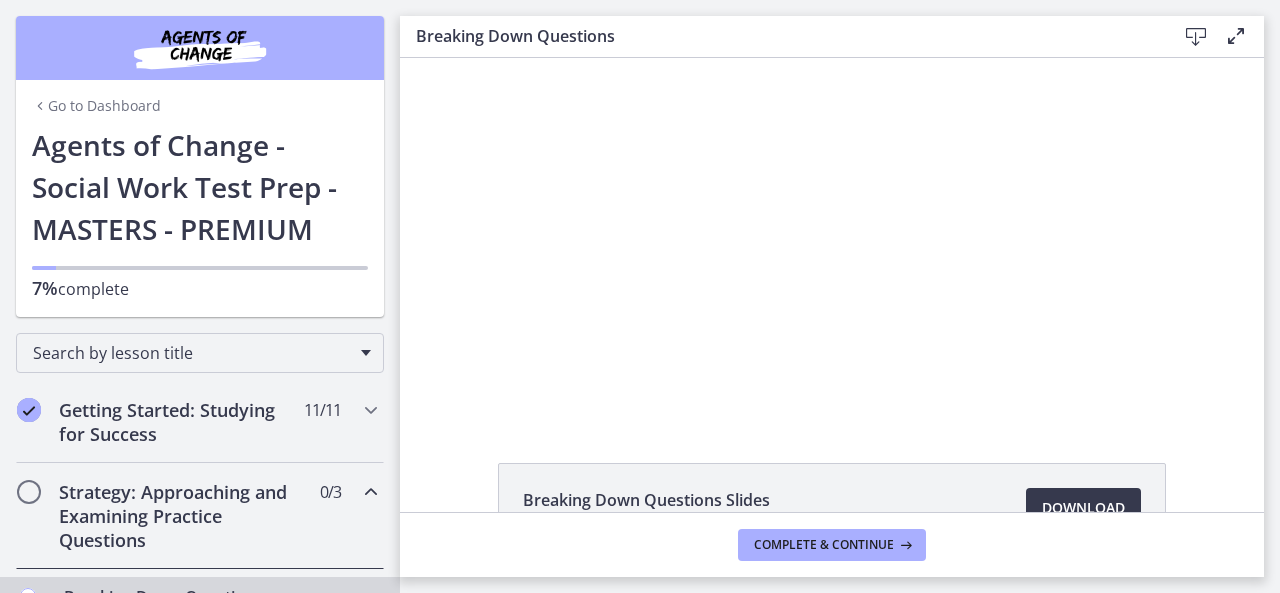 click on "Breaking Down Questions Slides
419 KB
Download
Opens in a new window" 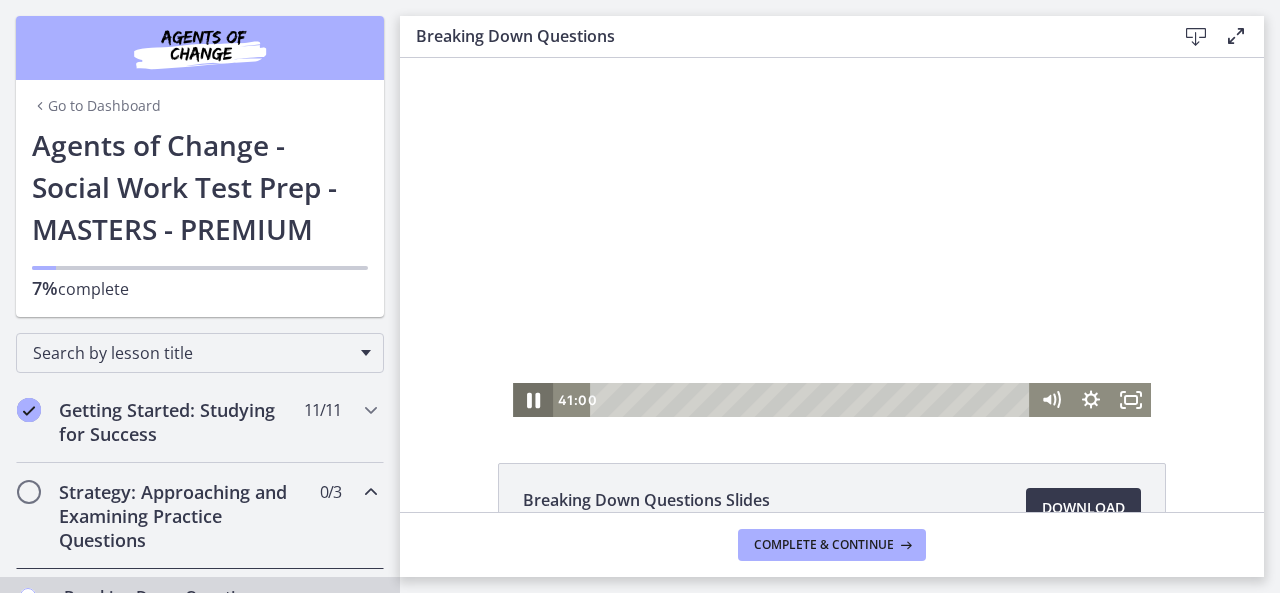 click 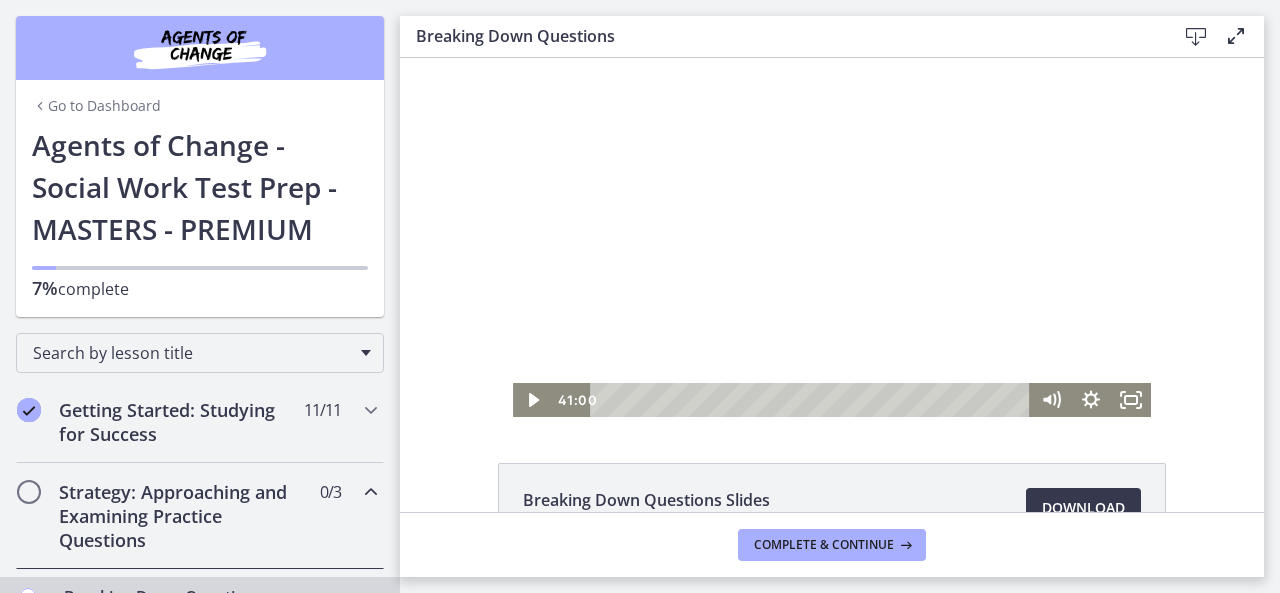 drag, startPoint x: 994, startPoint y: 211, endPoint x: 718, endPoint y: 217, distance: 276.06522 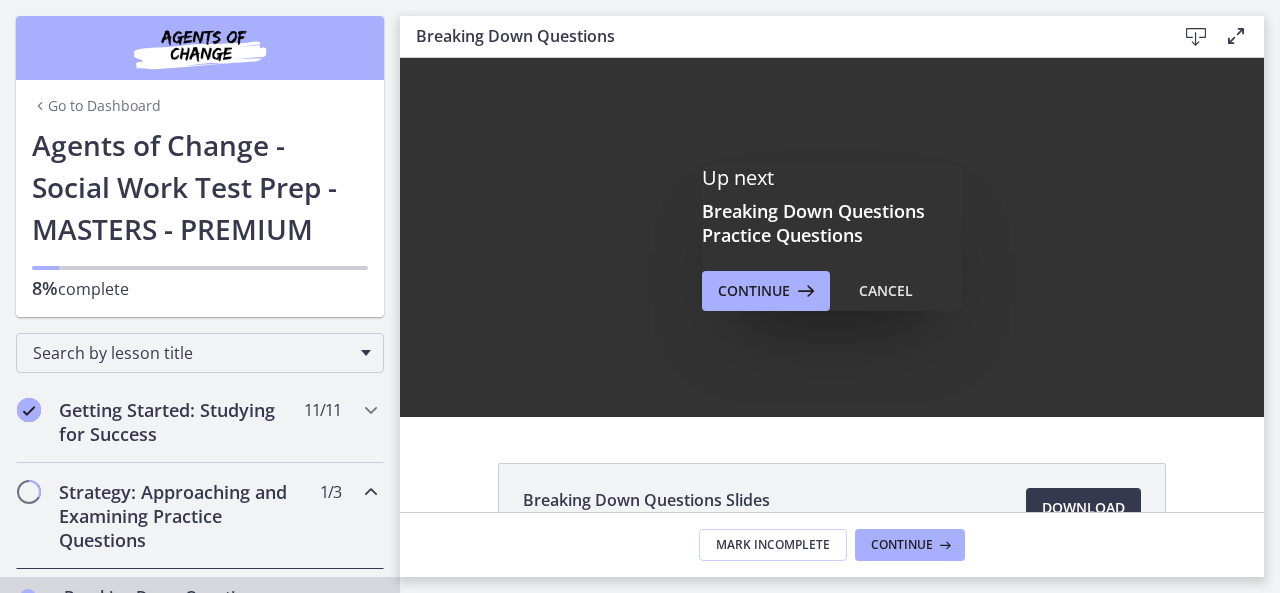 scroll, scrollTop: 0, scrollLeft: 0, axis: both 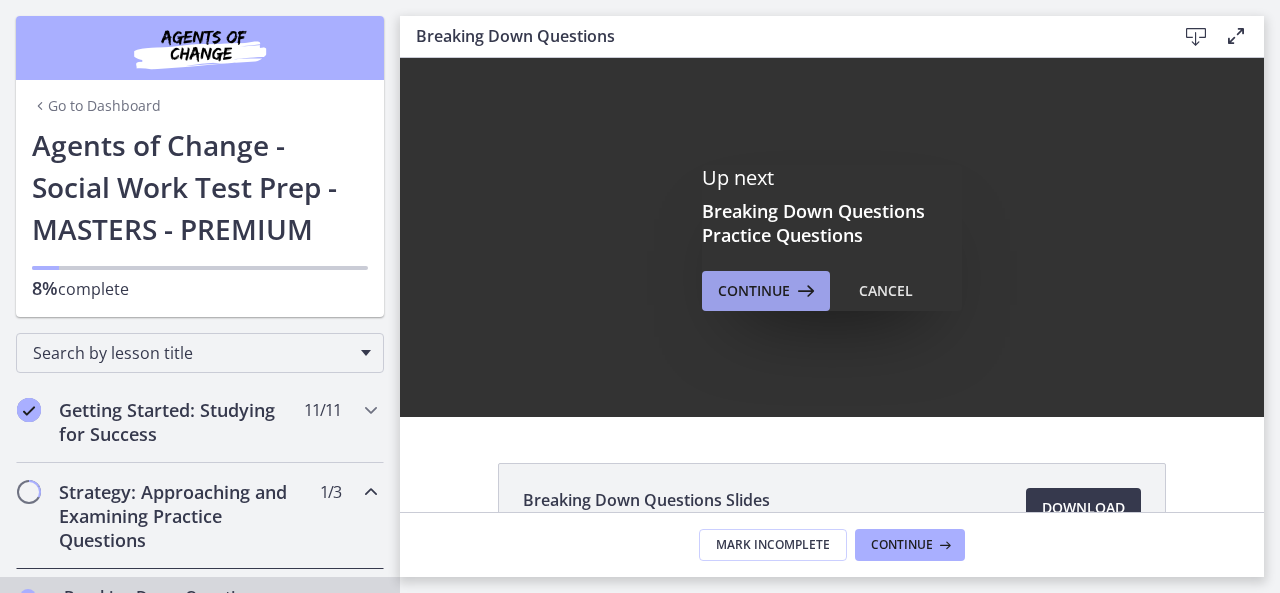 click on "Continue" at bounding box center (754, 291) 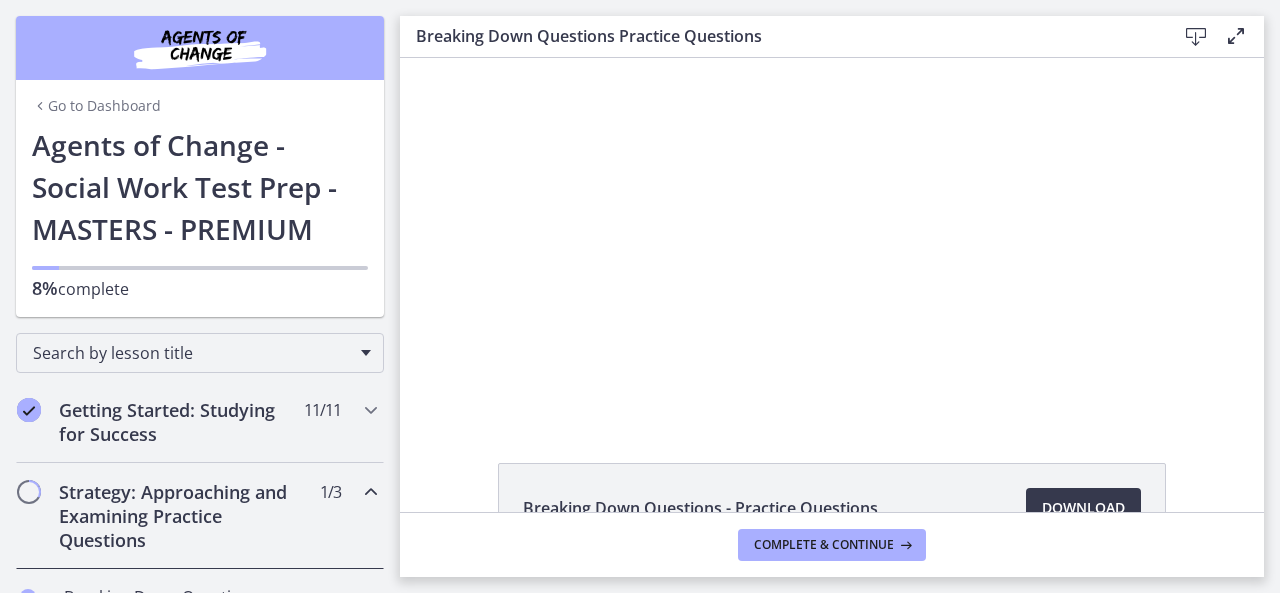scroll, scrollTop: 0, scrollLeft: 0, axis: both 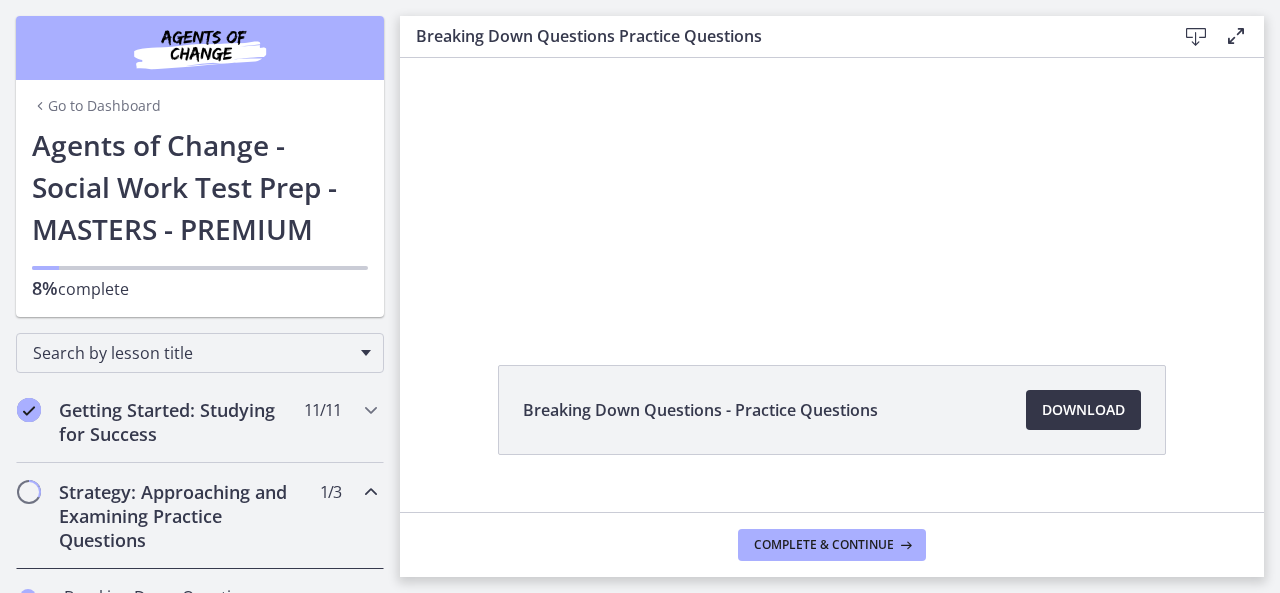click on "Download
Opens in a new window" at bounding box center (1083, 410) 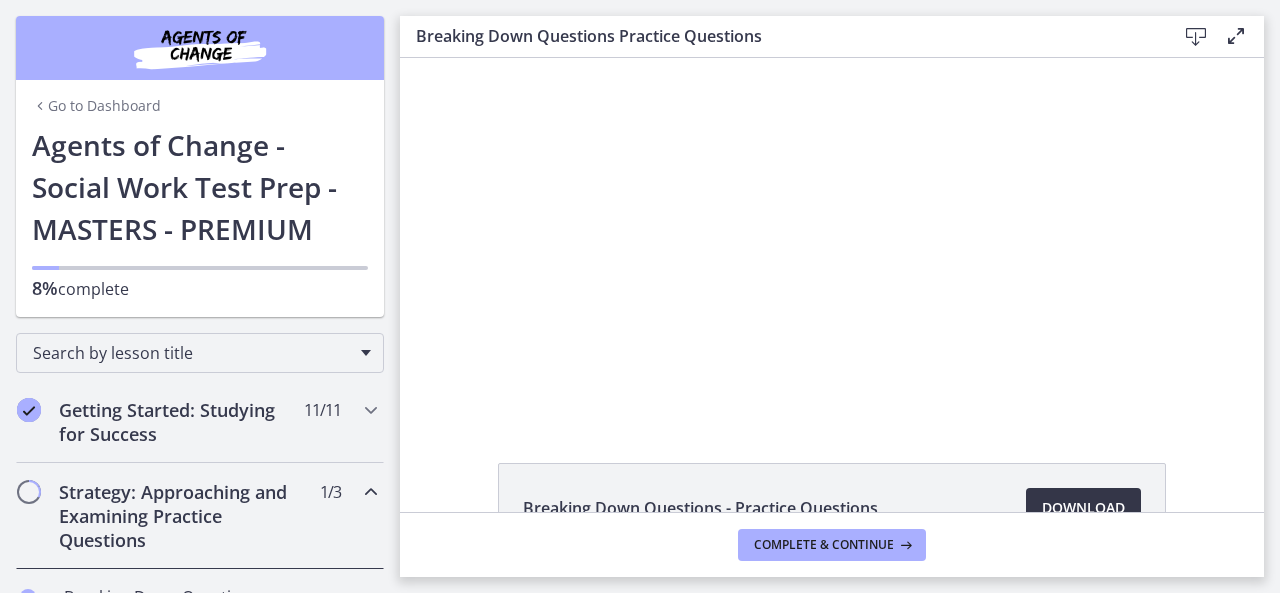 scroll, scrollTop: 1, scrollLeft: 0, axis: vertical 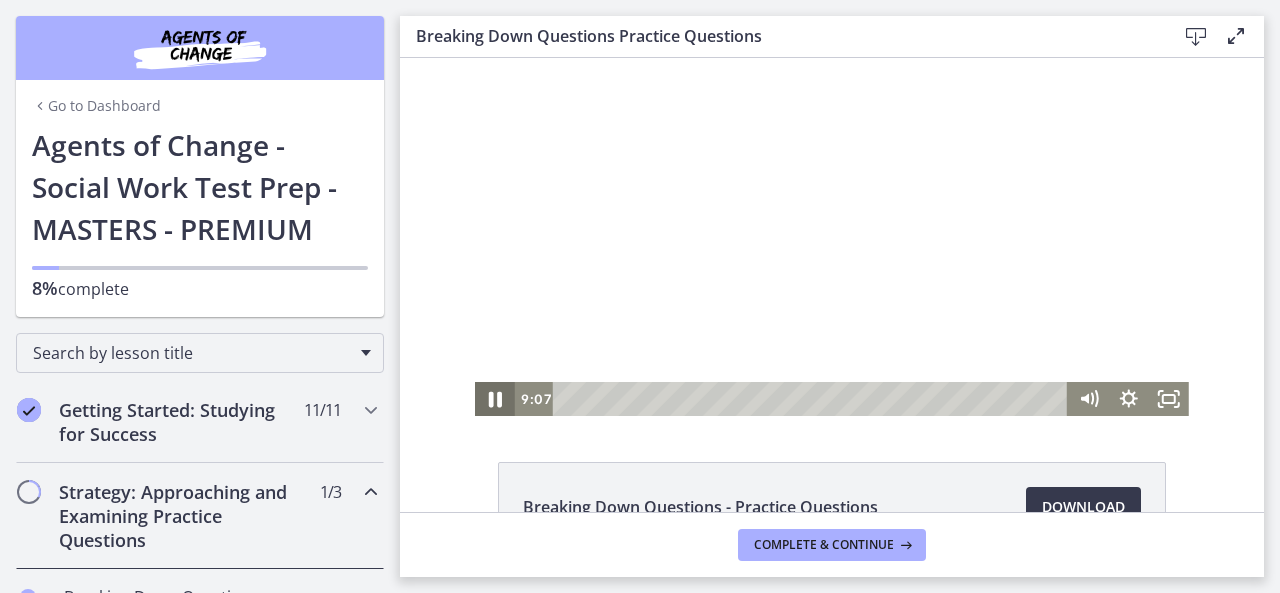 click 